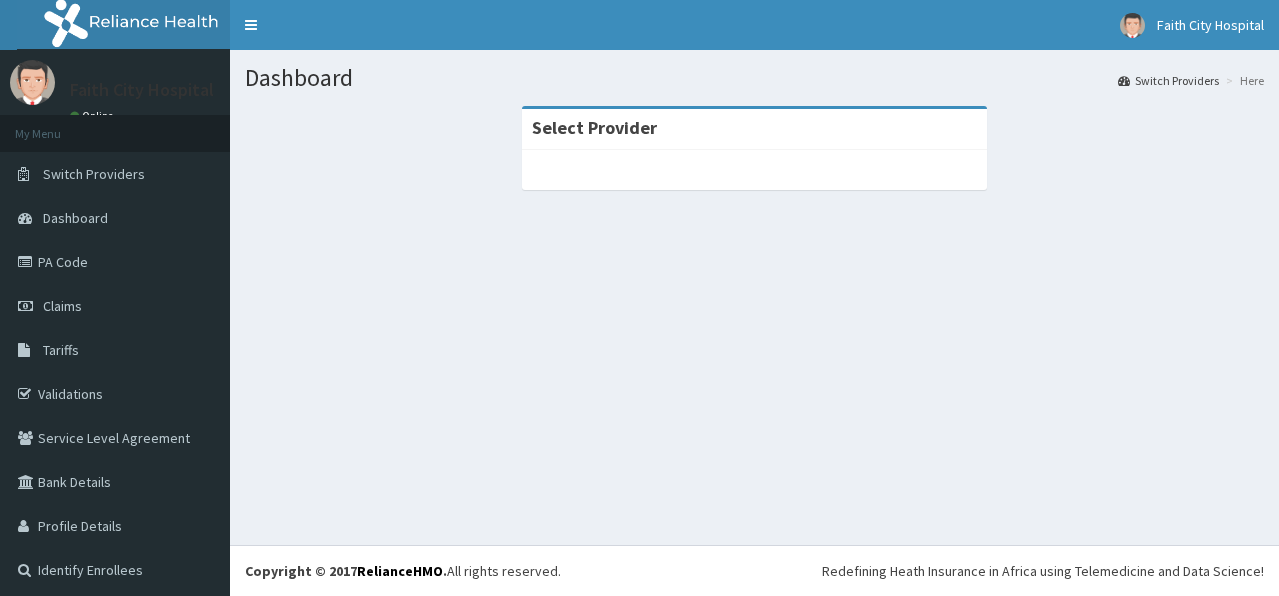 scroll, scrollTop: 0, scrollLeft: 0, axis: both 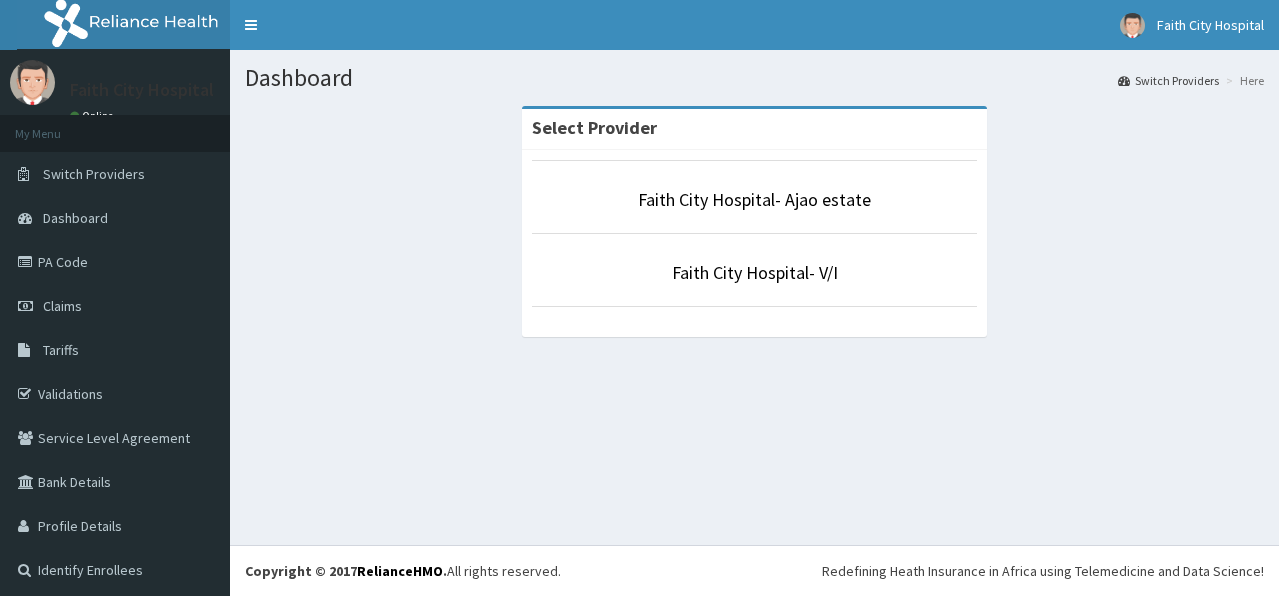 click on "PA Code" at bounding box center (115, 262) 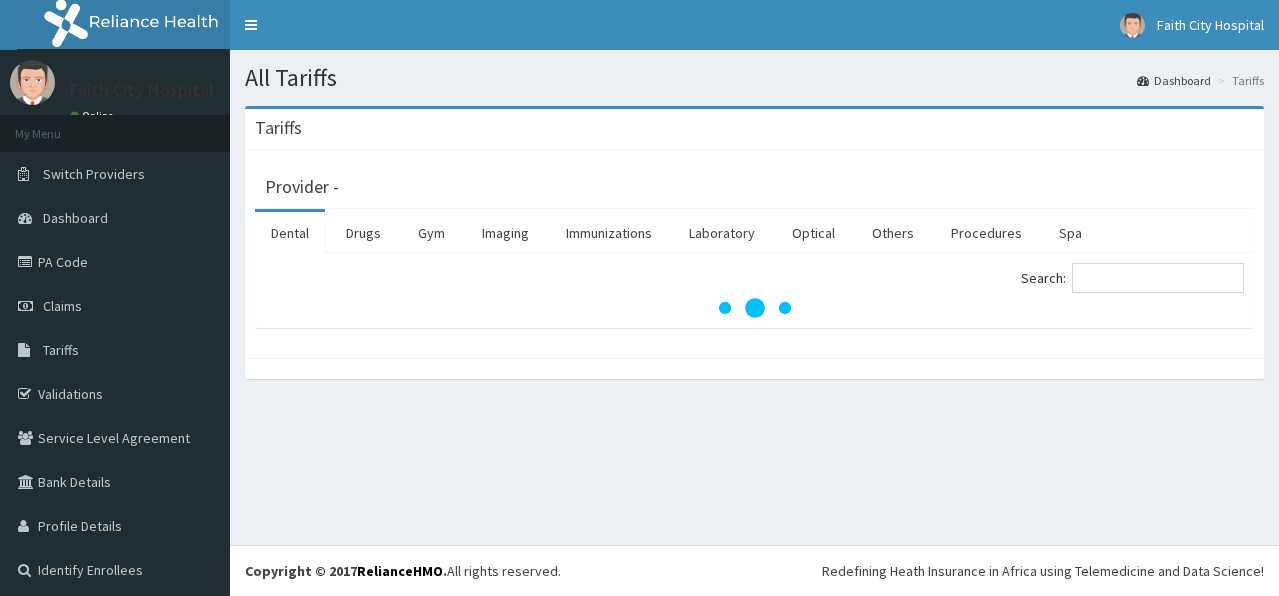 scroll, scrollTop: 0, scrollLeft: 0, axis: both 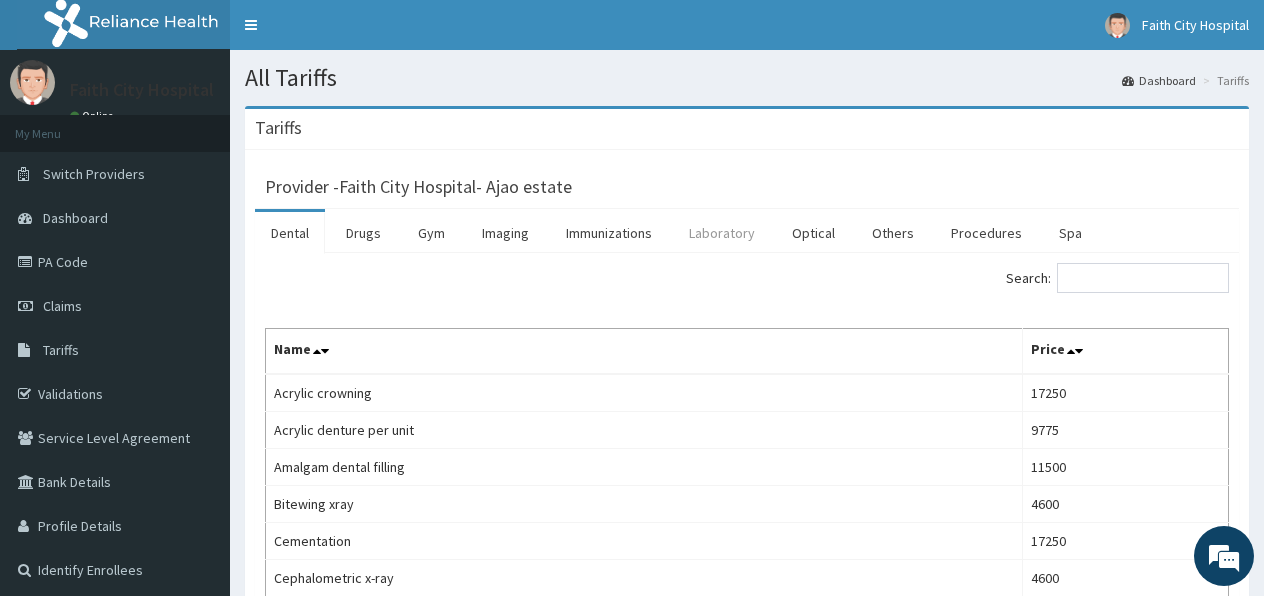 click on "Laboratory" at bounding box center [722, 233] 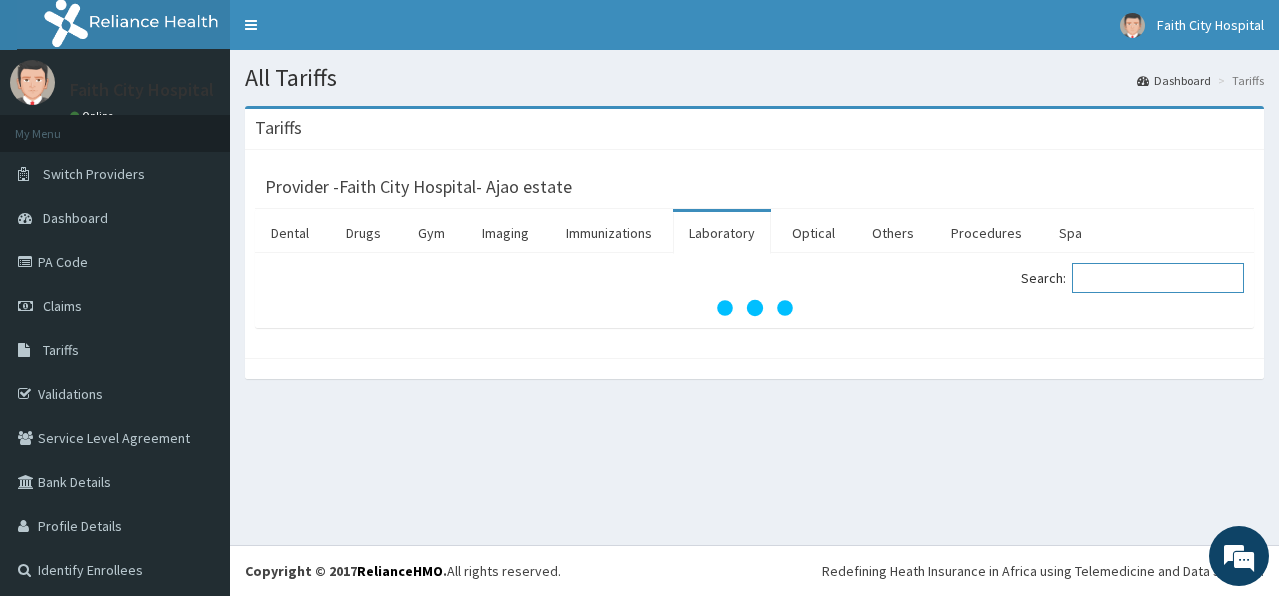 click on "Search:" at bounding box center [1158, 278] 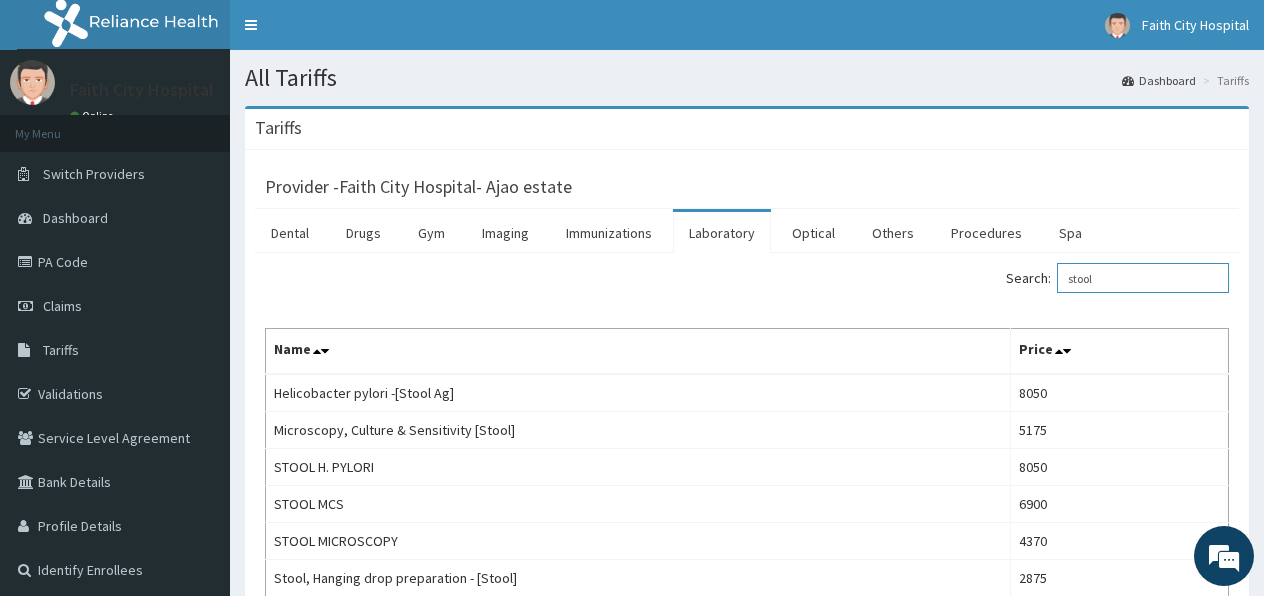 scroll, scrollTop: 0, scrollLeft: 0, axis: both 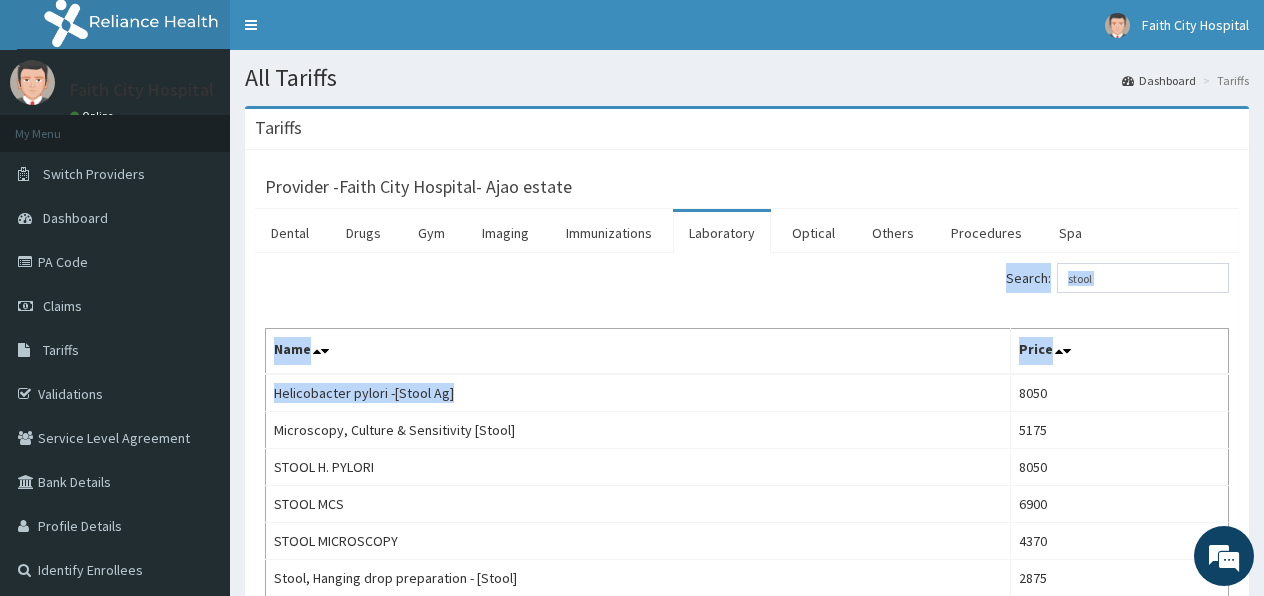 drag, startPoint x: 457, startPoint y: 397, endPoint x: 242, endPoint y: 397, distance: 215 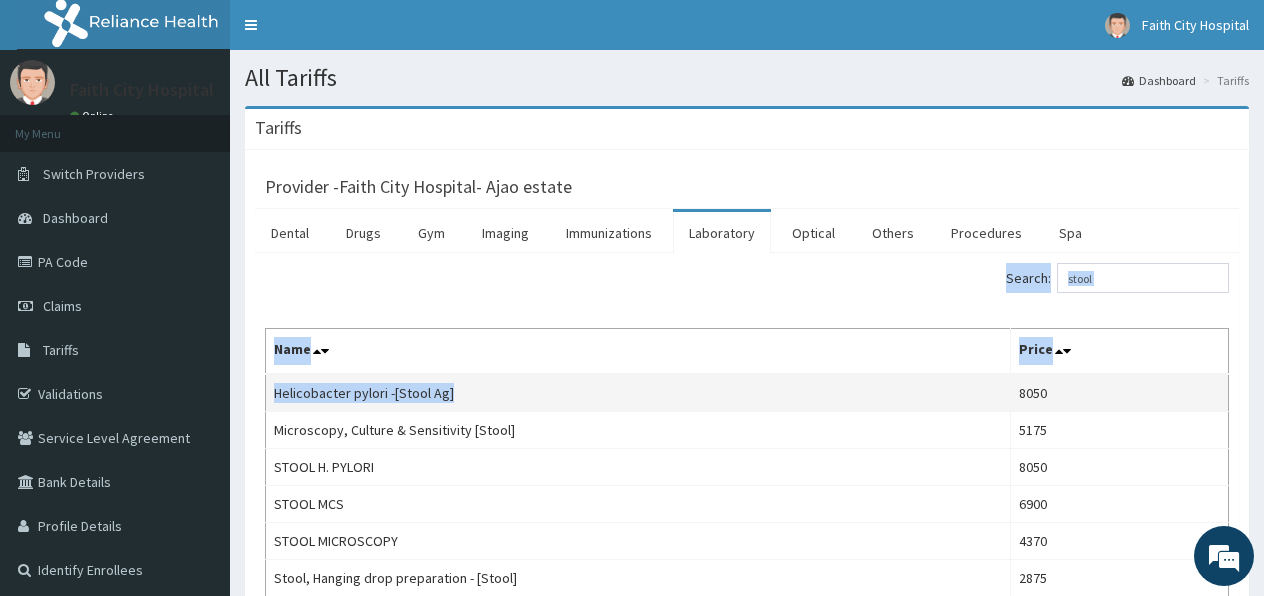 click on "Helicobacter pylori -[Stool Ag]" at bounding box center [638, 393] 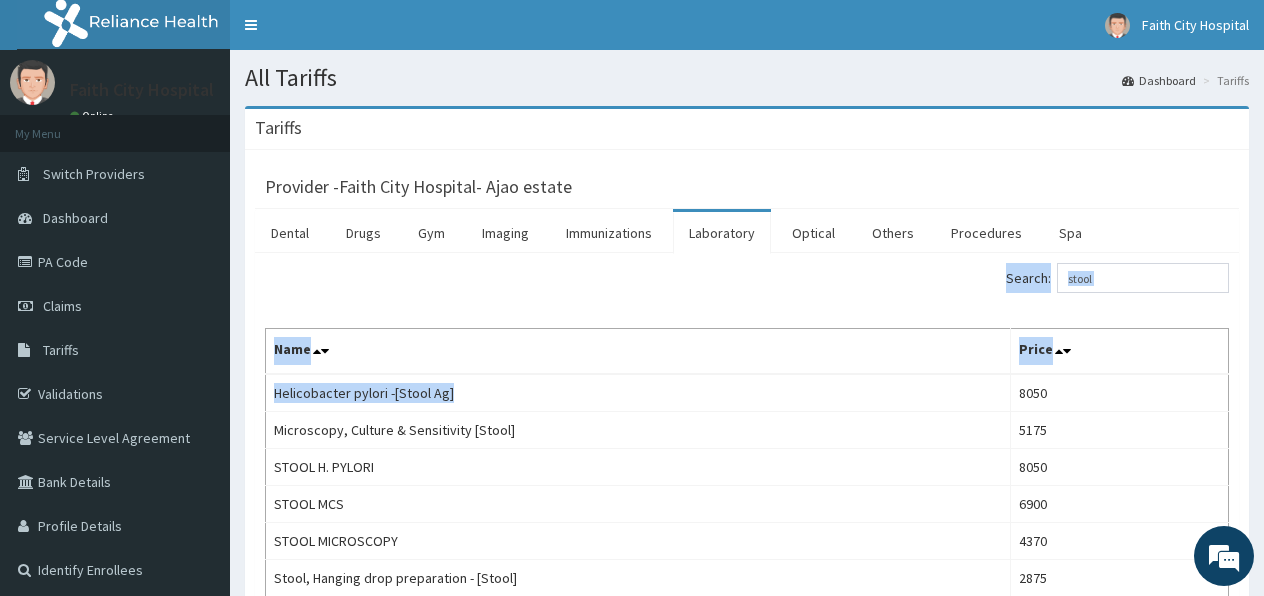 drag, startPoint x: 455, startPoint y: 394, endPoint x: 262, endPoint y: 412, distance: 193.83755 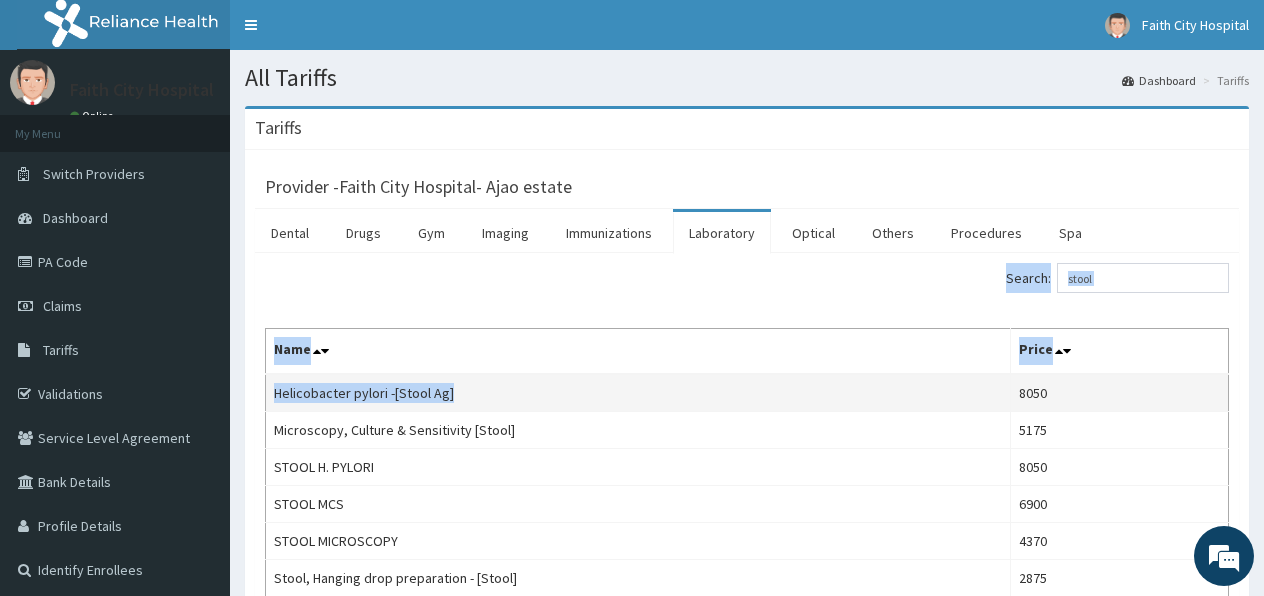click on "Helicobacter pylori -[Stool Ag]" at bounding box center (638, 393) 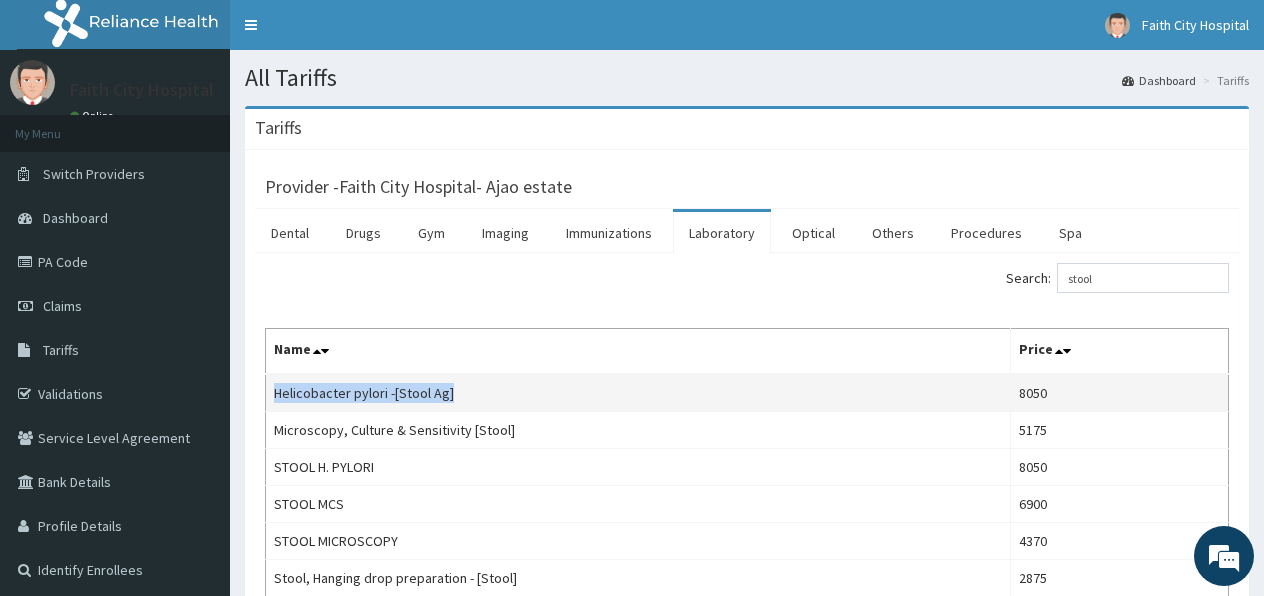 drag, startPoint x: 456, startPoint y: 396, endPoint x: 273, endPoint y: 393, distance: 183.02458 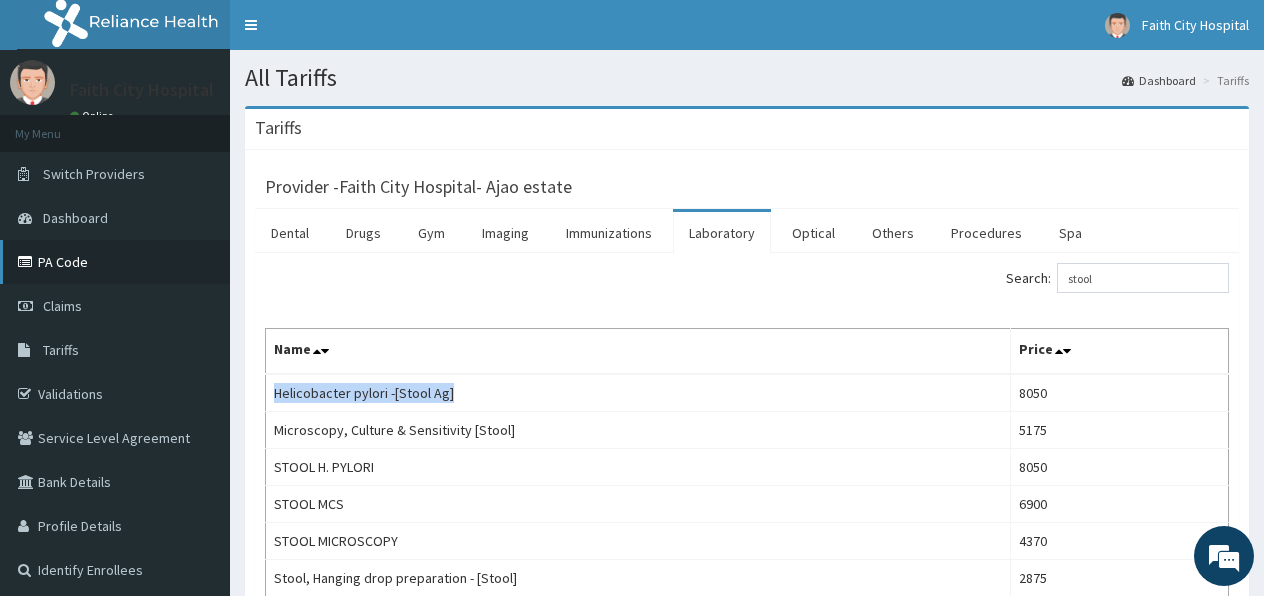 click on "PA Code" at bounding box center (115, 262) 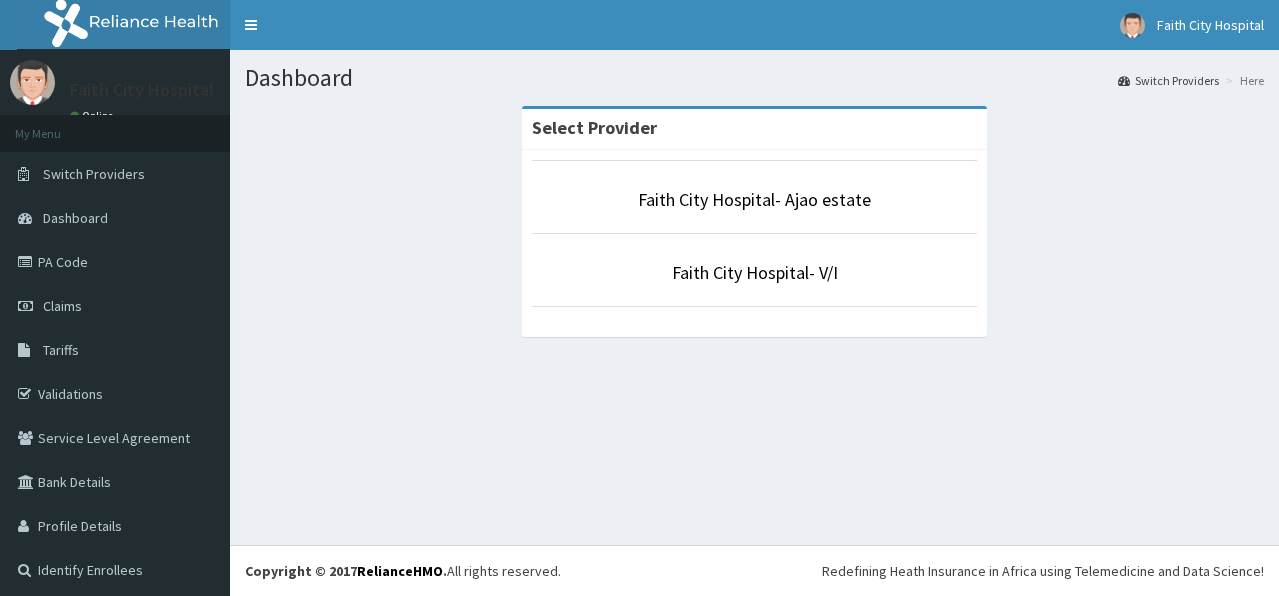 scroll, scrollTop: 0, scrollLeft: 0, axis: both 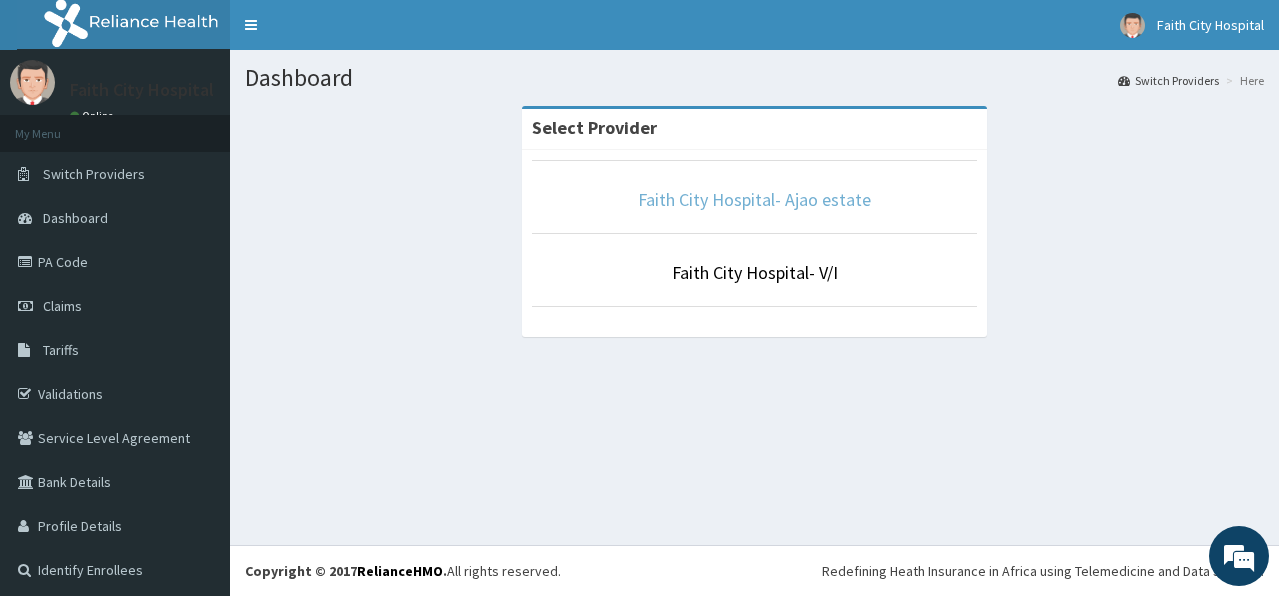 click on "Faith City Hospital- Ajao estate" at bounding box center [754, 199] 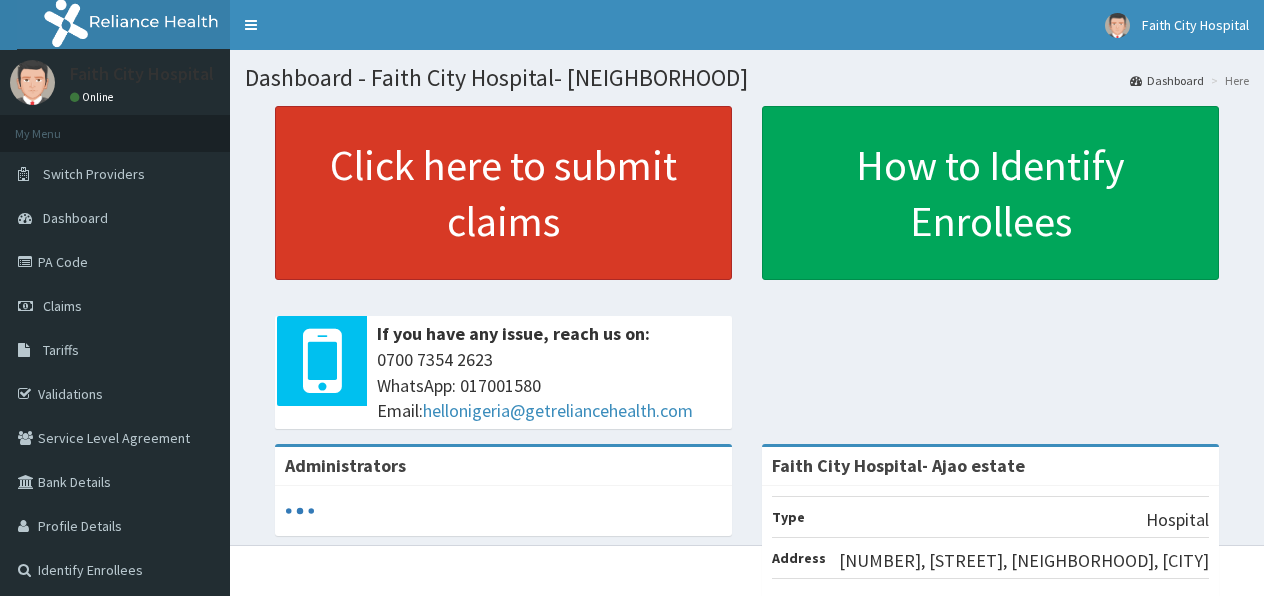 scroll, scrollTop: 0, scrollLeft: 0, axis: both 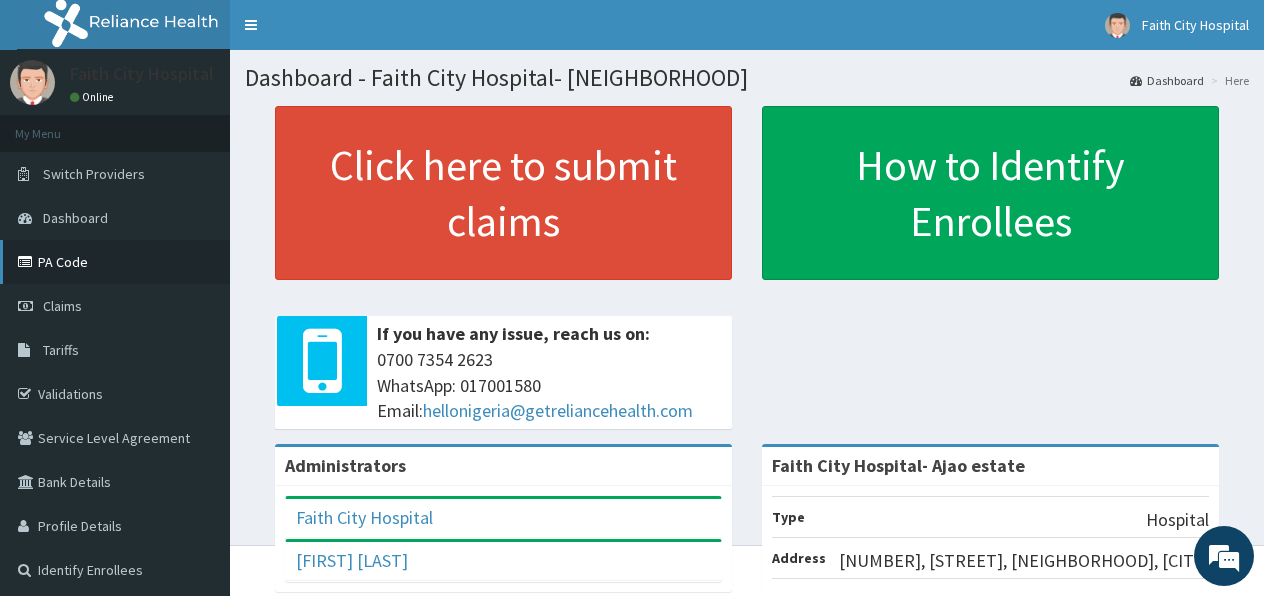 click on "PA Code" at bounding box center [115, 262] 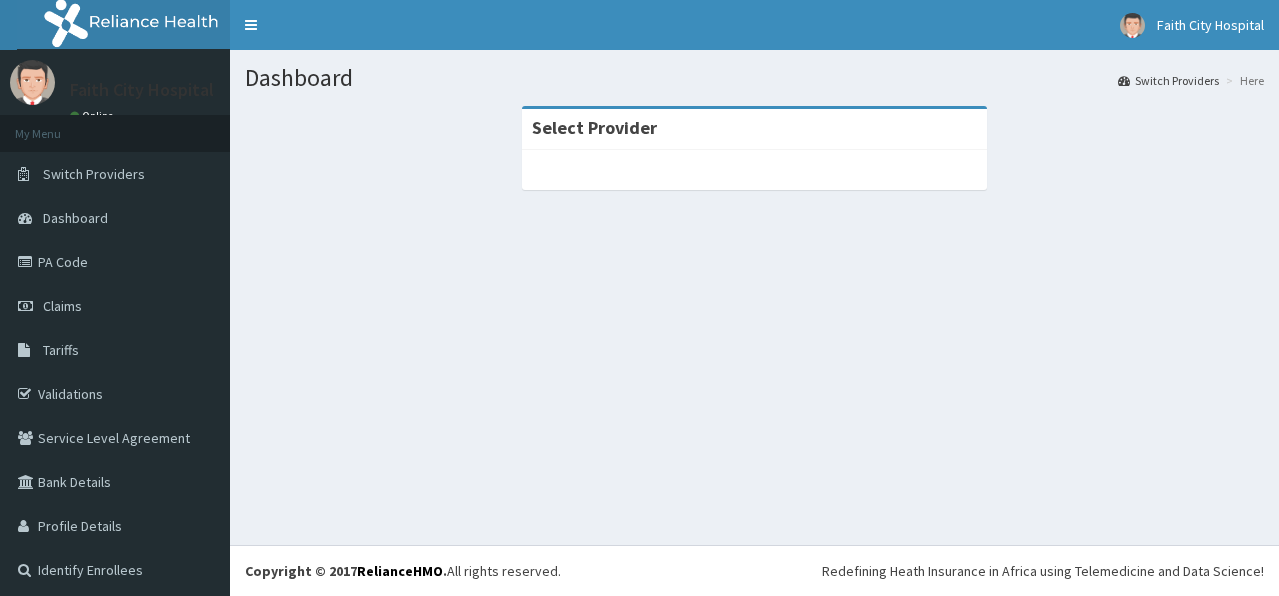 scroll, scrollTop: 0, scrollLeft: 0, axis: both 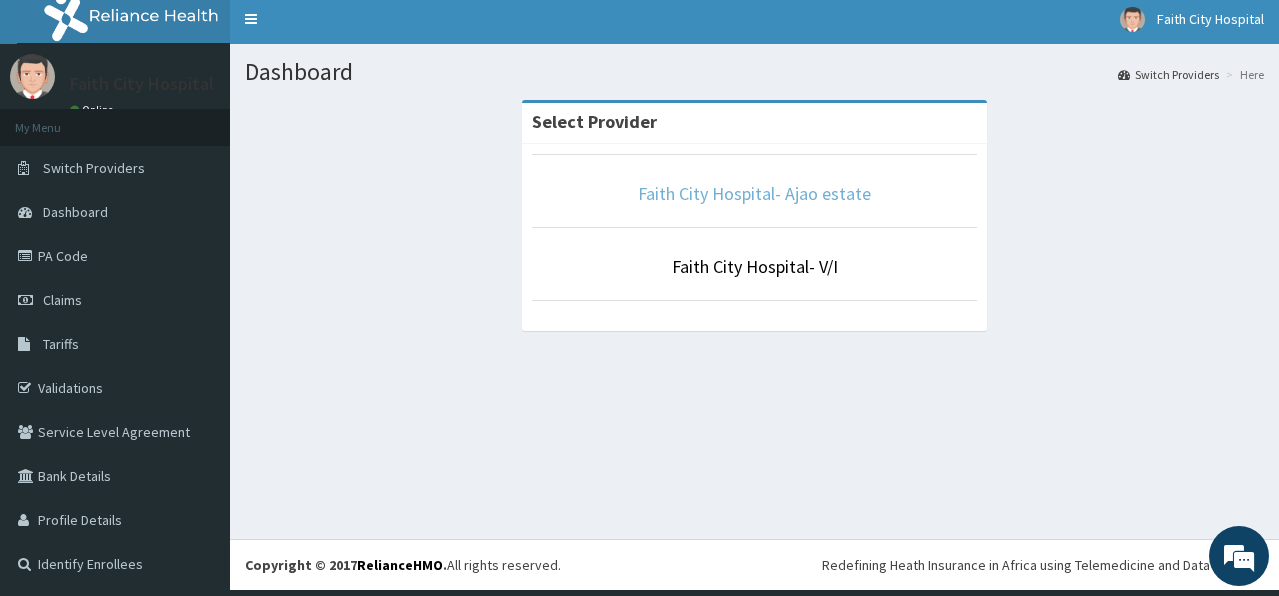 click on "Faith City Hospital- Ajao estate" at bounding box center [754, 193] 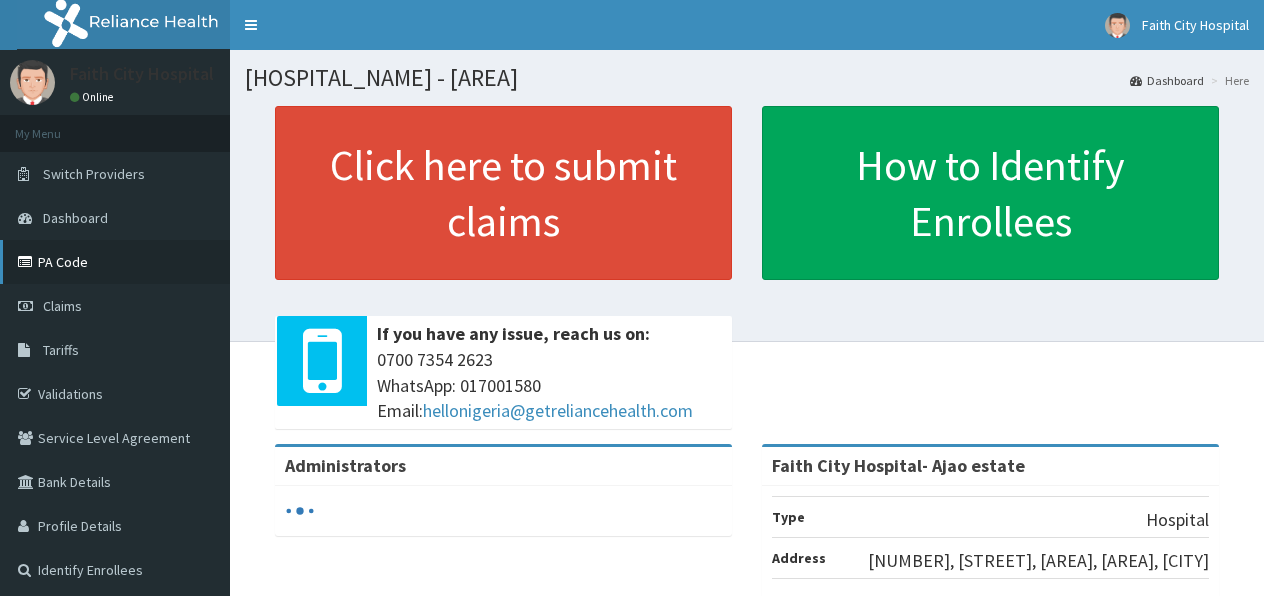 scroll, scrollTop: 0, scrollLeft: 0, axis: both 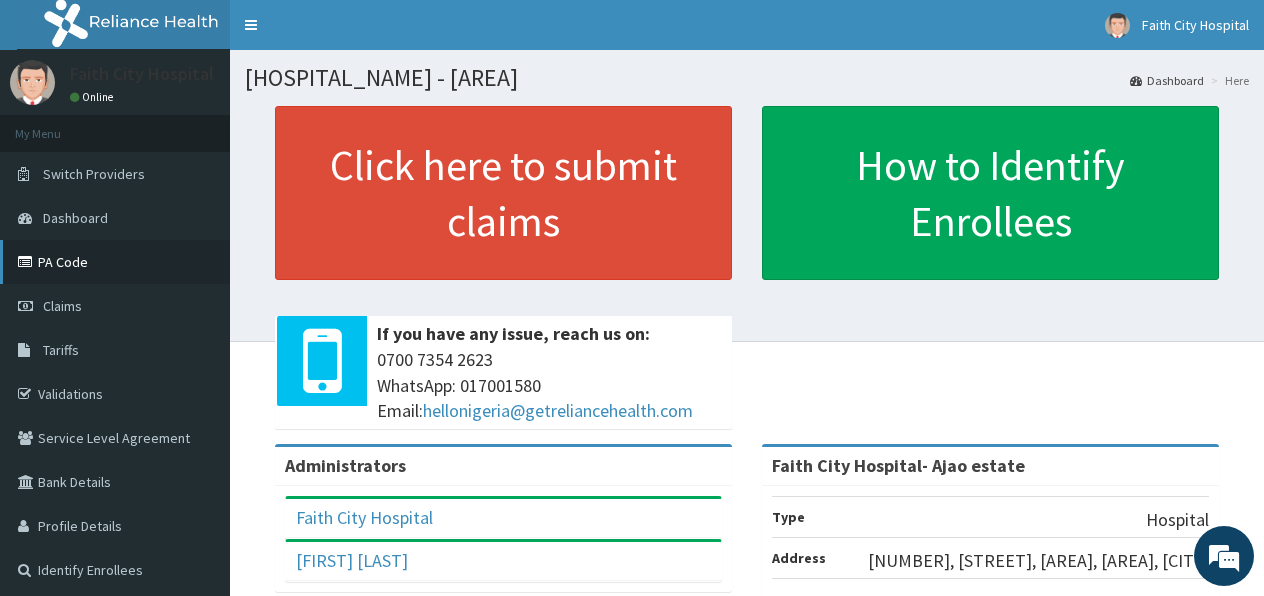 click on "PA Code" at bounding box center (115, 262) 